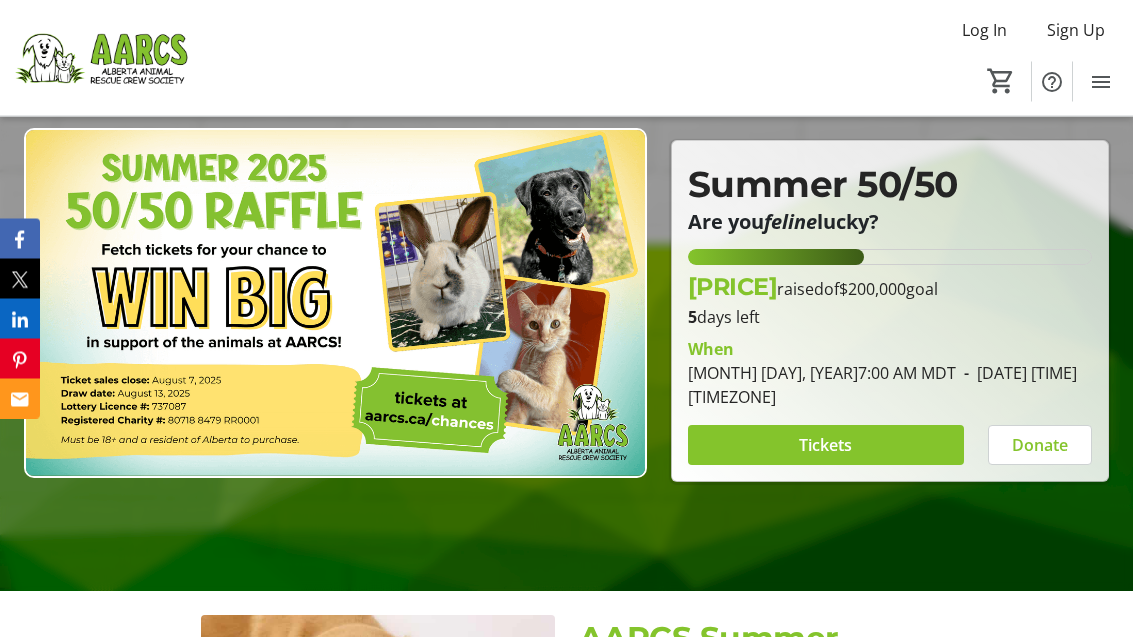 scroll, scrollTop: 148, scrollLeft: 0, axis: vertical 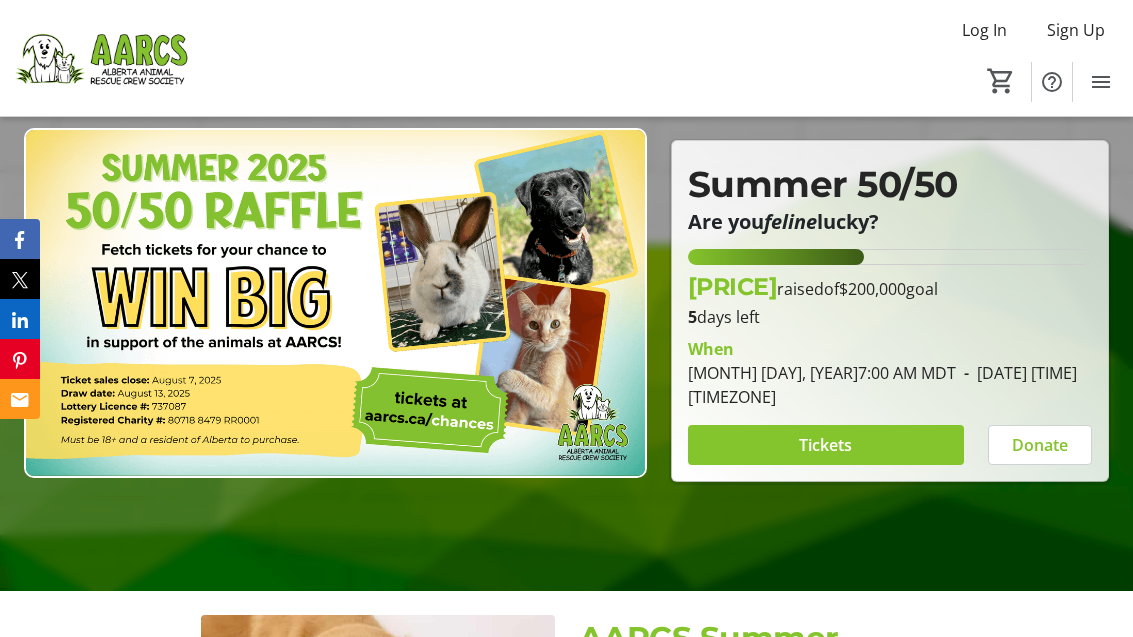 click at bounding box center (826, 445) 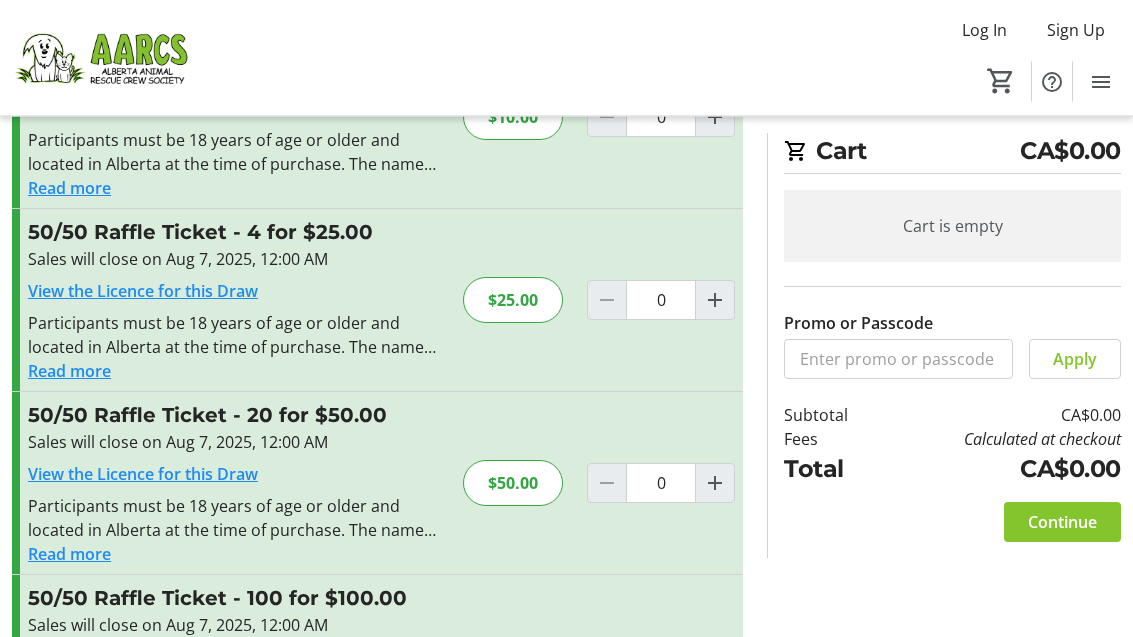 scroll, scrollTop: 142, scrollLeft: 0, axis: vertical 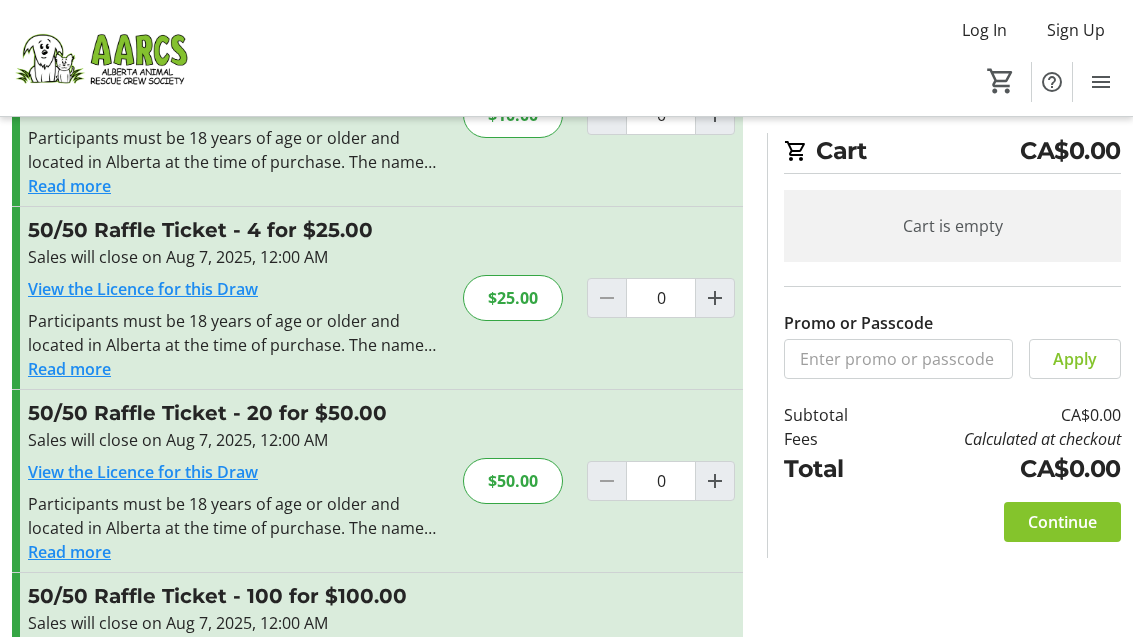 click 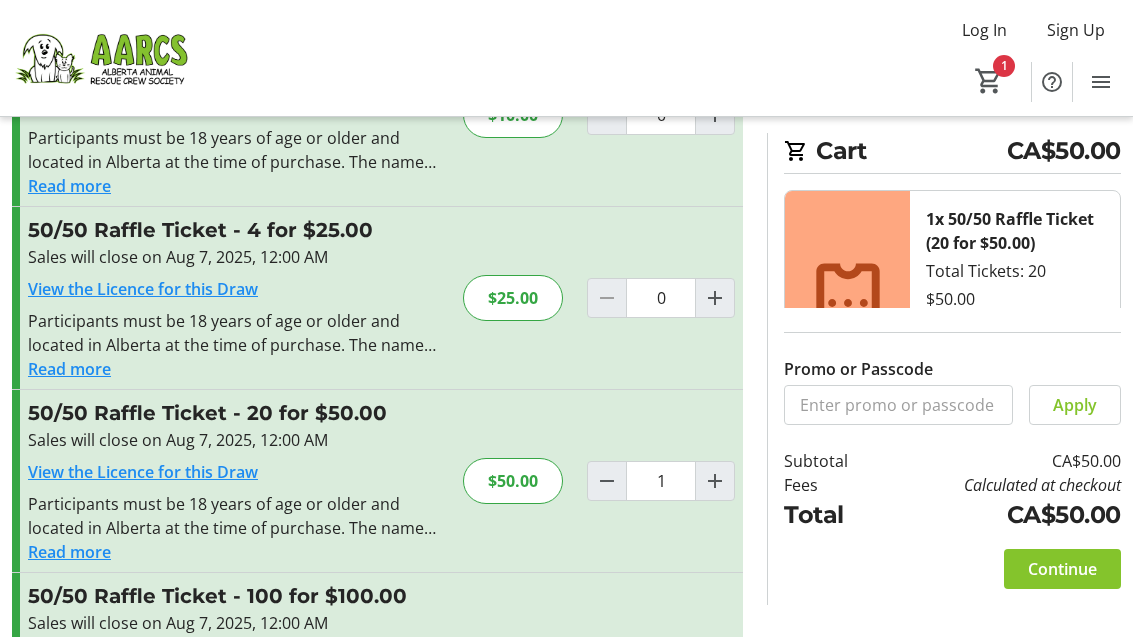 click on "Continue" 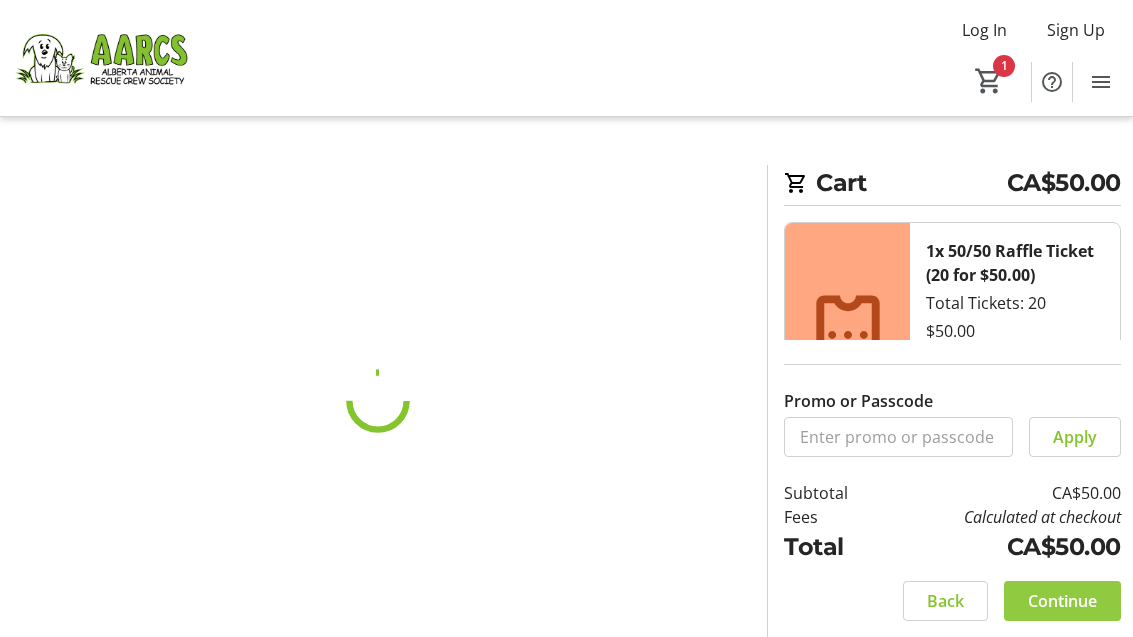 scroll, scrollTop: 0, scrollLeft: 0, axis: both 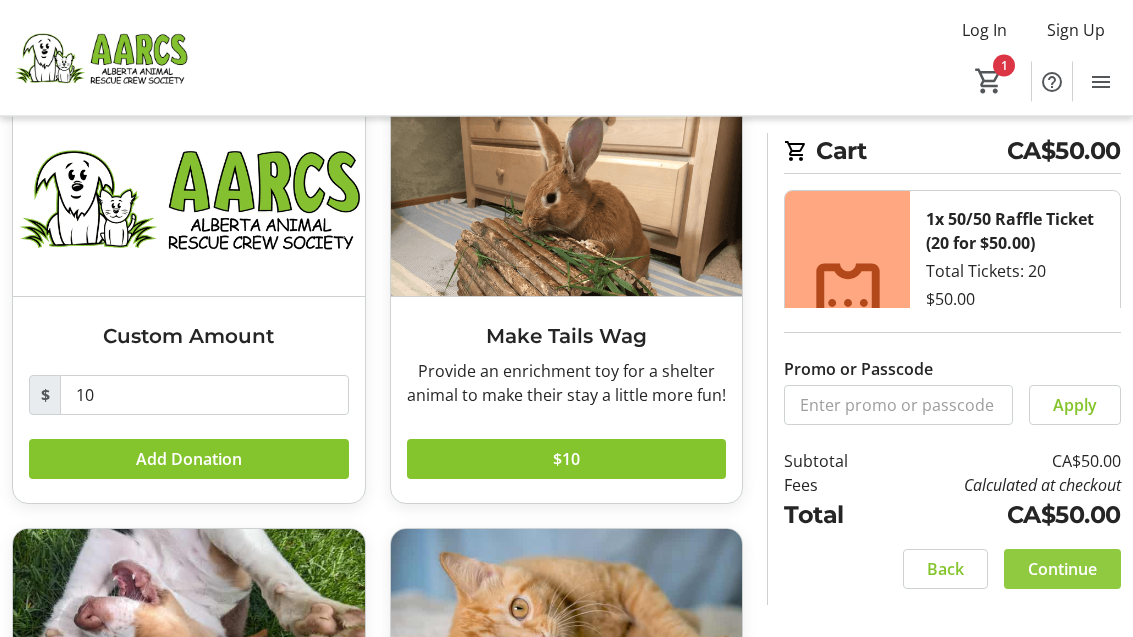 click on "Continue" 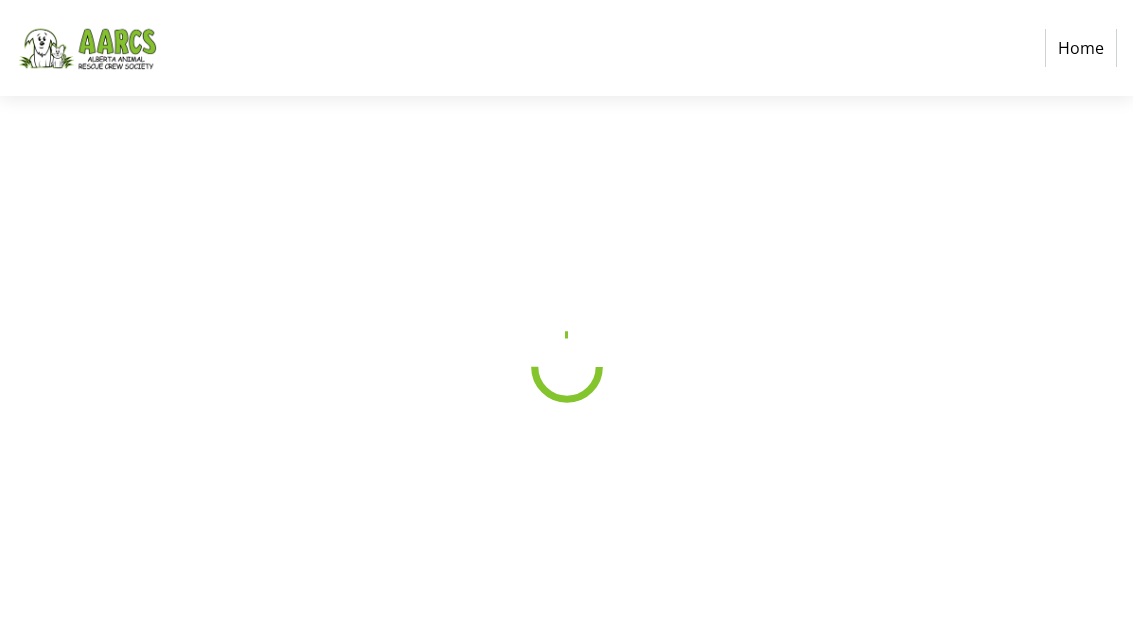 scroll, scrollTop: 0, scrollLeft: 0, axis: both 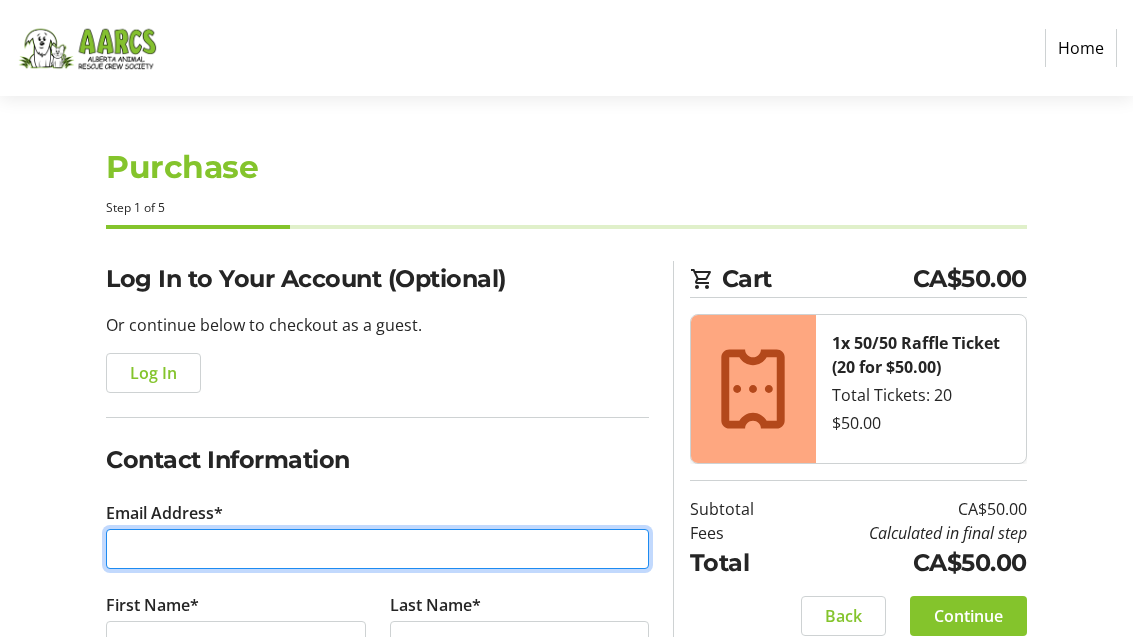 click on "Email Address*" at bounding box center (377, 549) 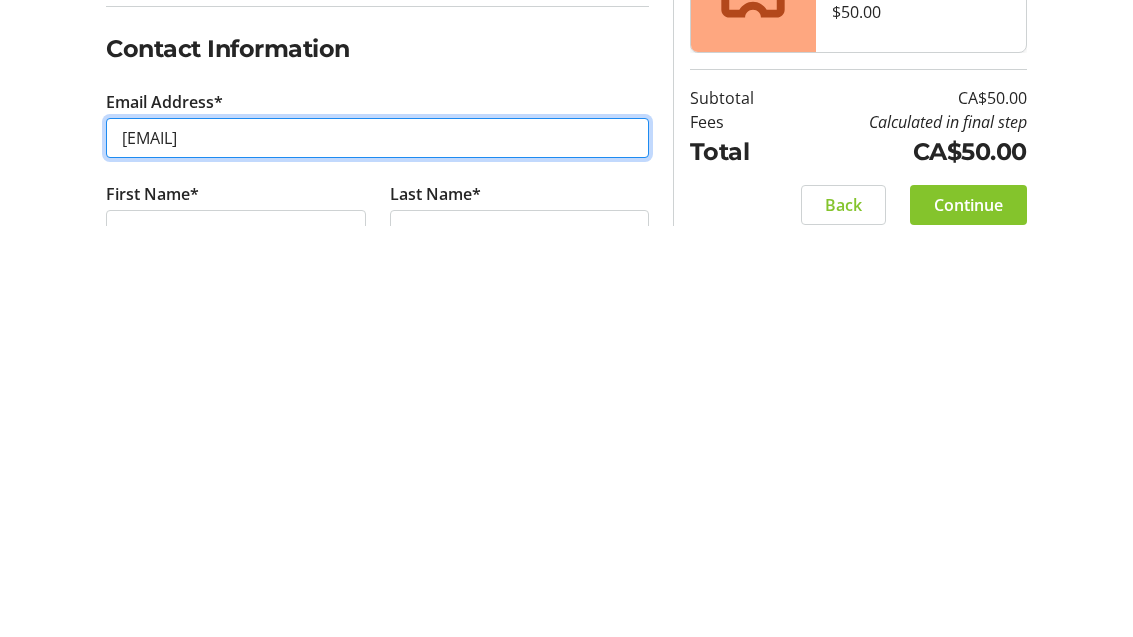 type on "[EMAIL]" 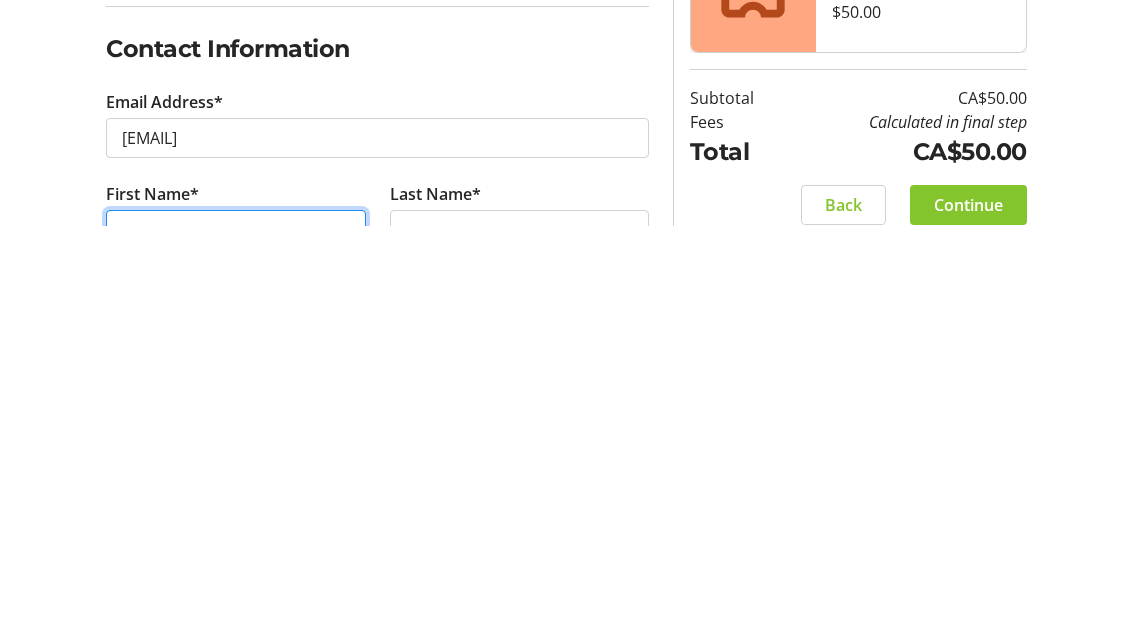 click on "First Name*" at bounding box center [235, 641] 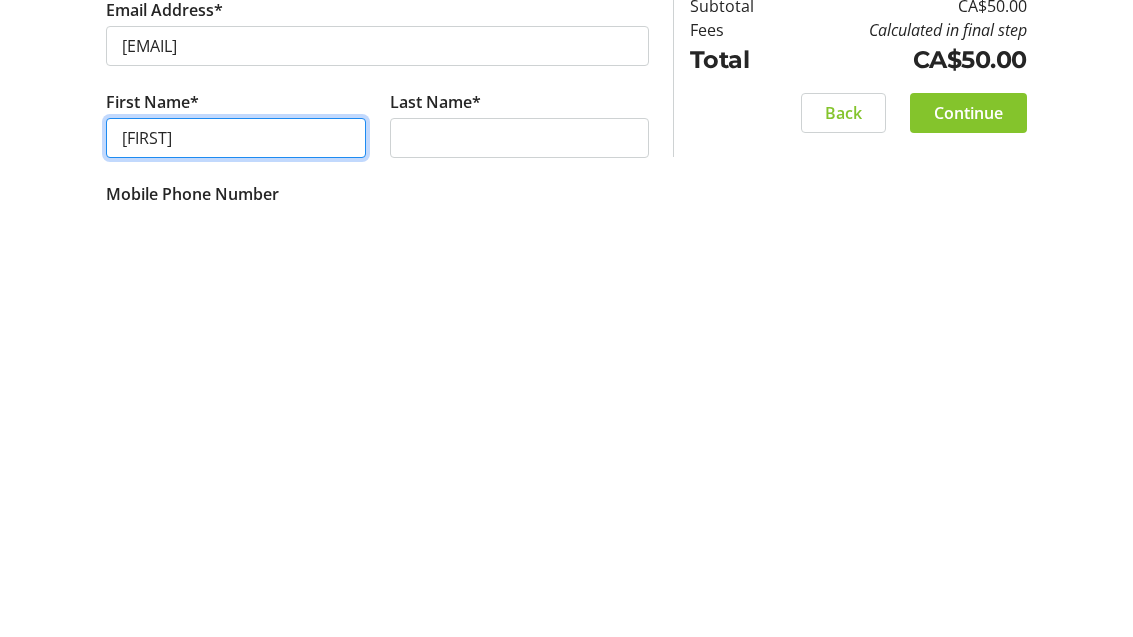 type on "[FIRST]" 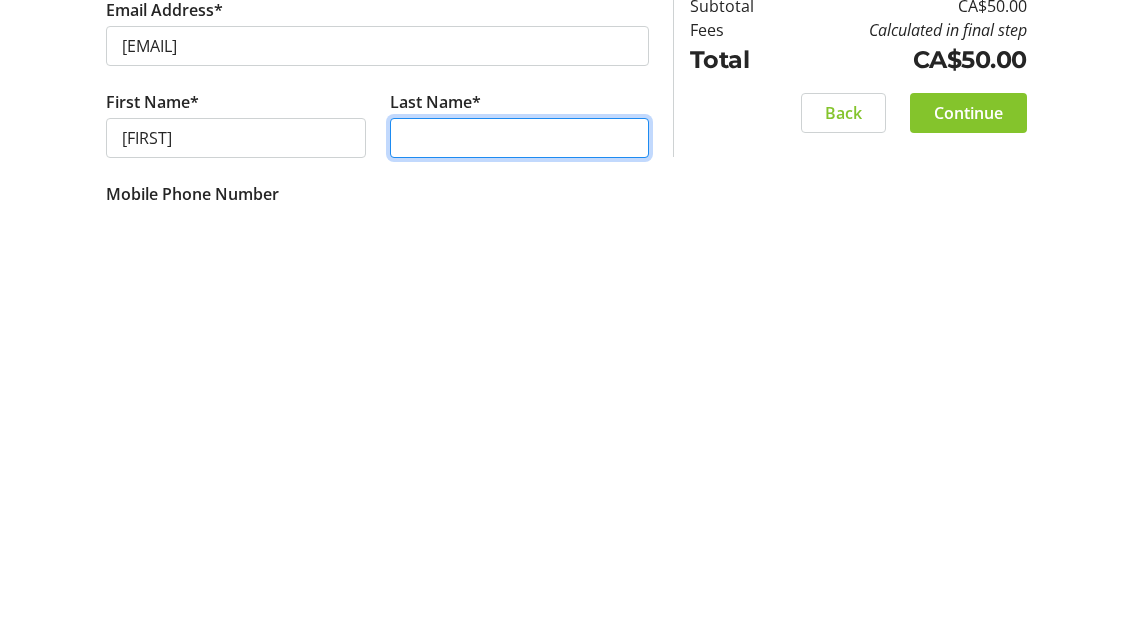 click on "Last Name*" at bounding box center [519, 566] 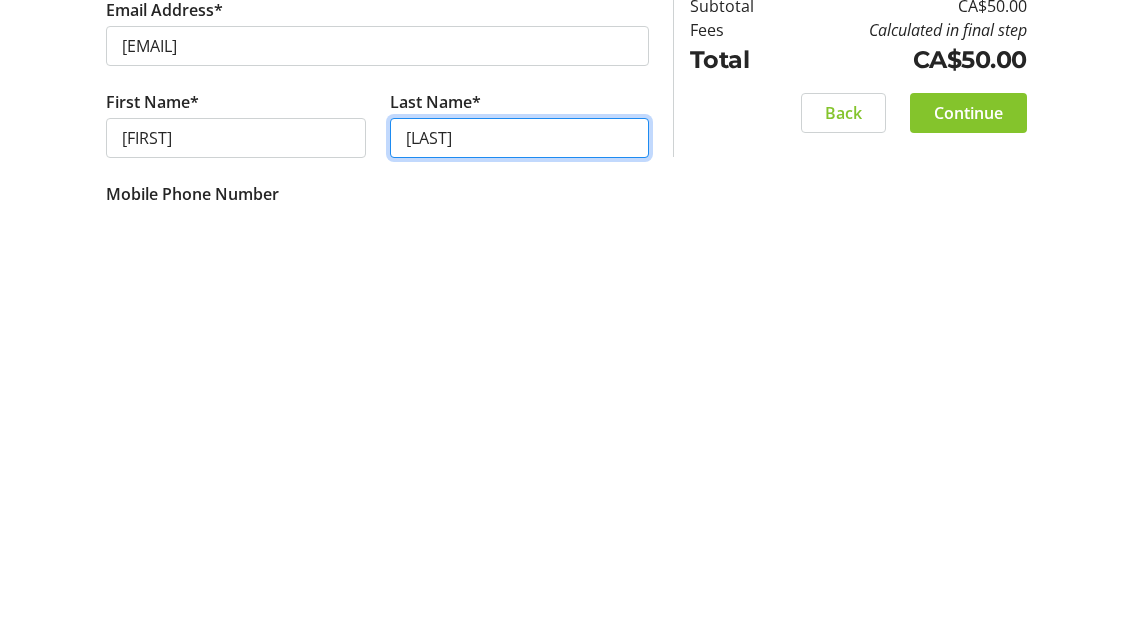 type on "[LAST]" 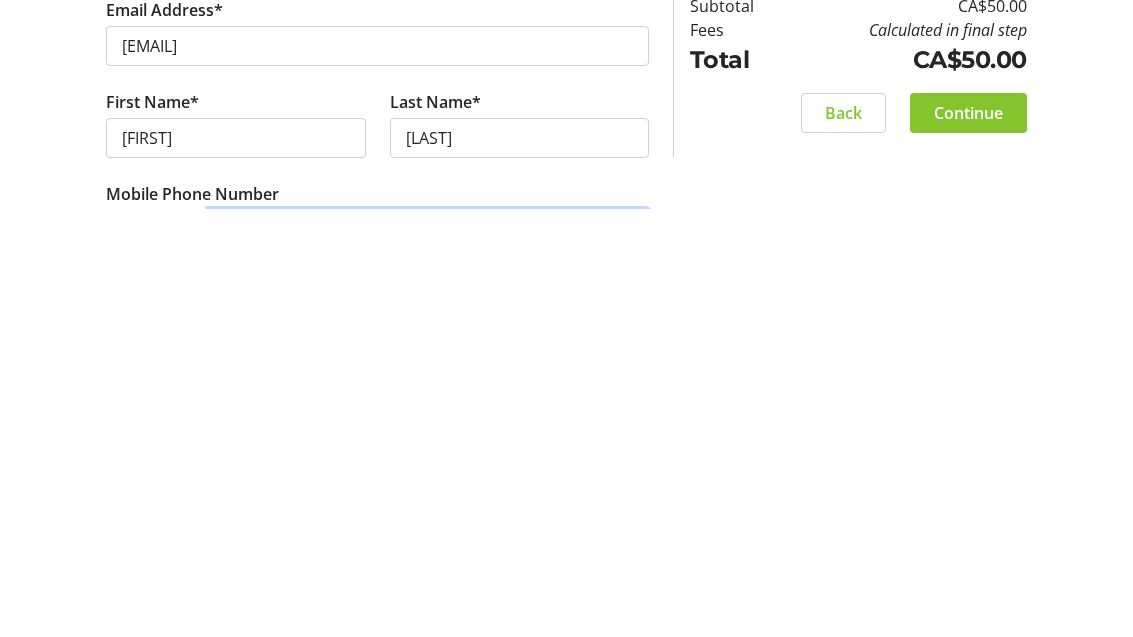 click on "Mobile Phone Number" at bounding box center [429, 658] 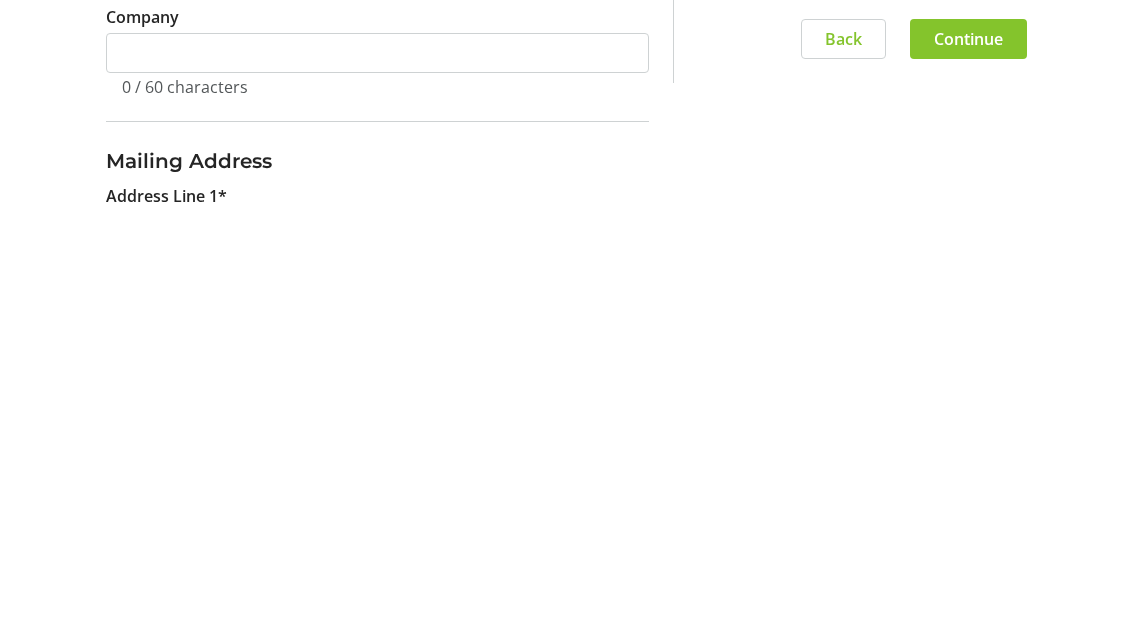 type on "([PHONE]) [PHONE]" 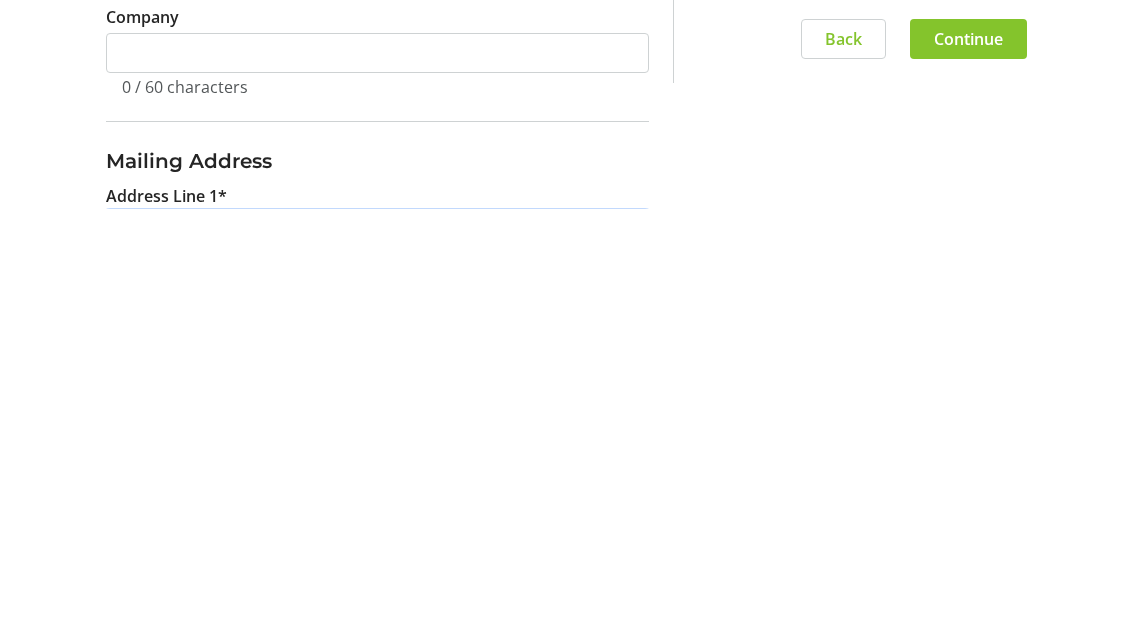 click on "Address Line 1*" at bounding box center (377, 660) 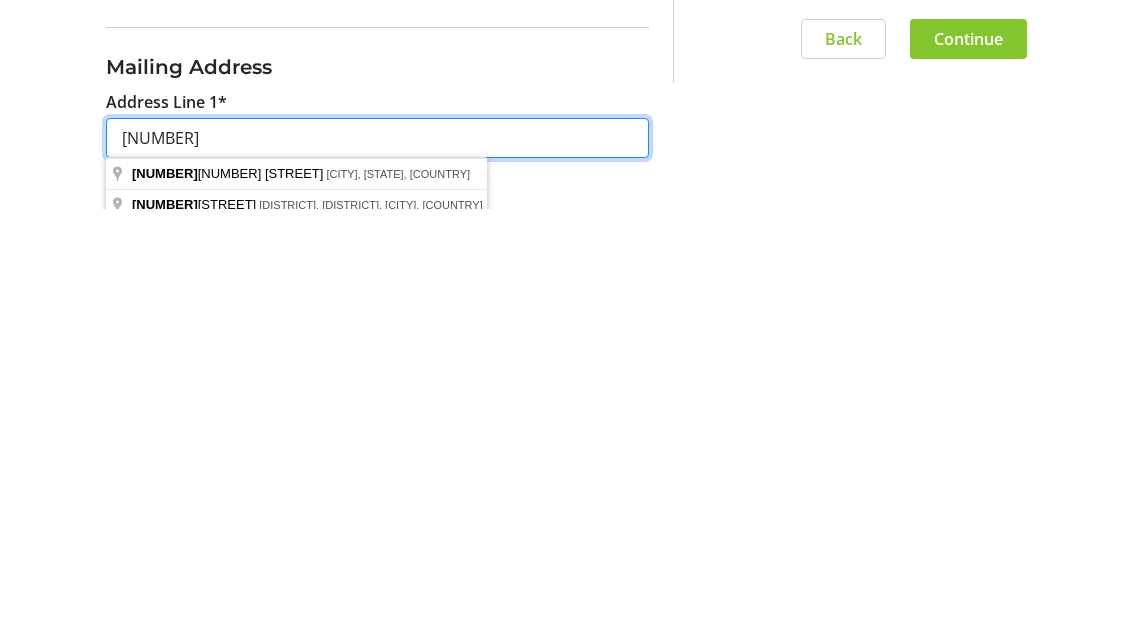 type on "4" 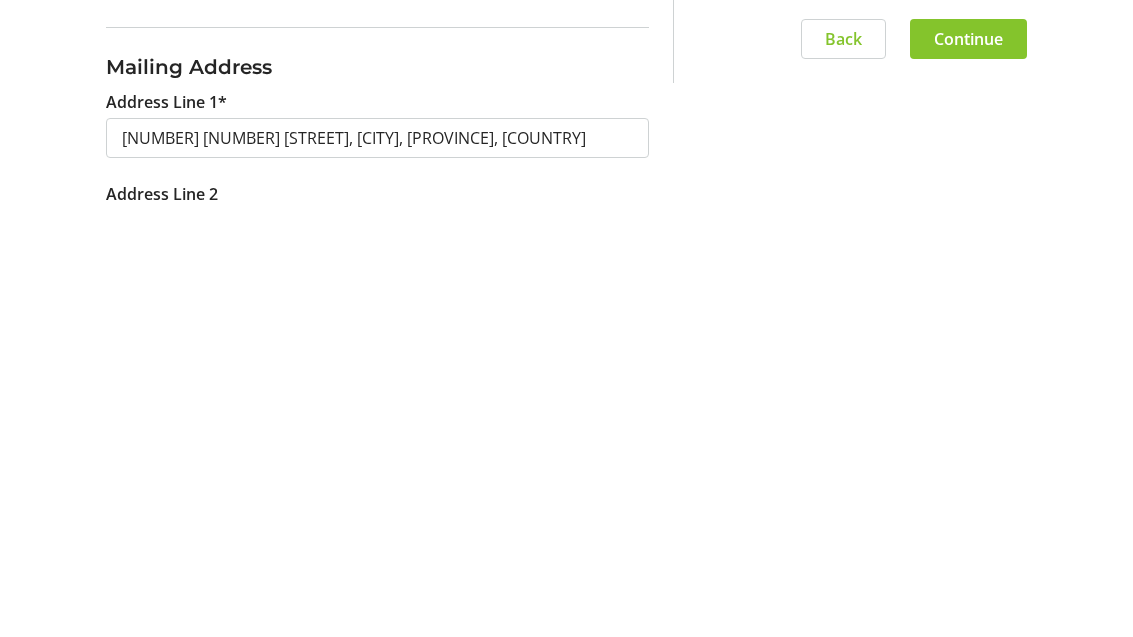 scroll, scrollTop: 866, scrollLeft: 0, axis: vertical 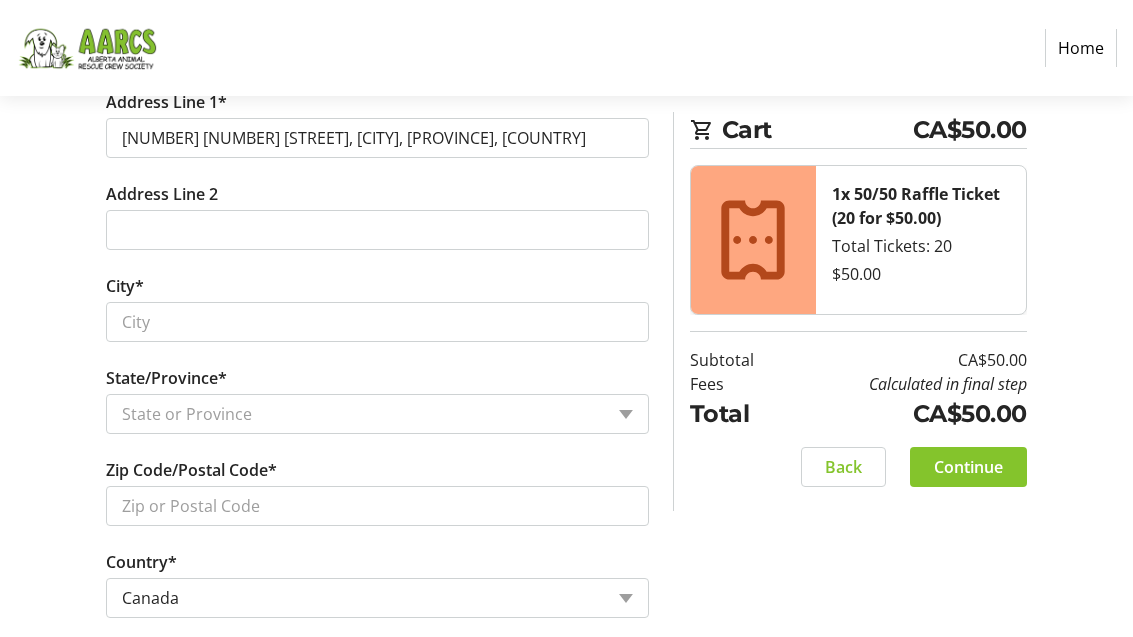 type on "[NUMBER] [STREET]" 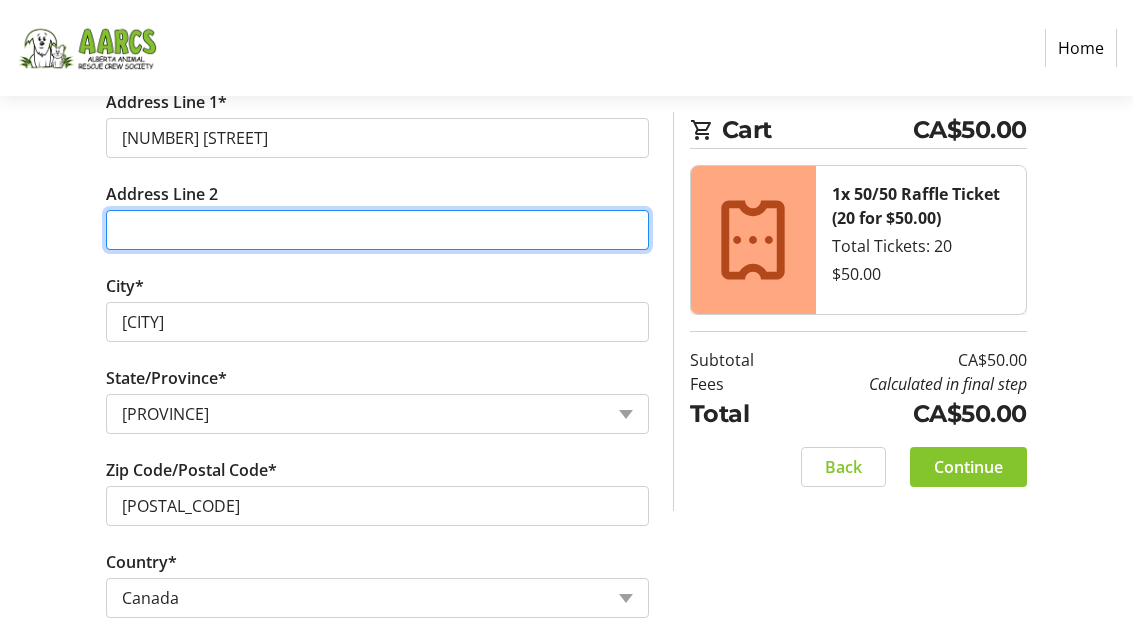 click on "Address Line 2" at bounding box center (377, 230) 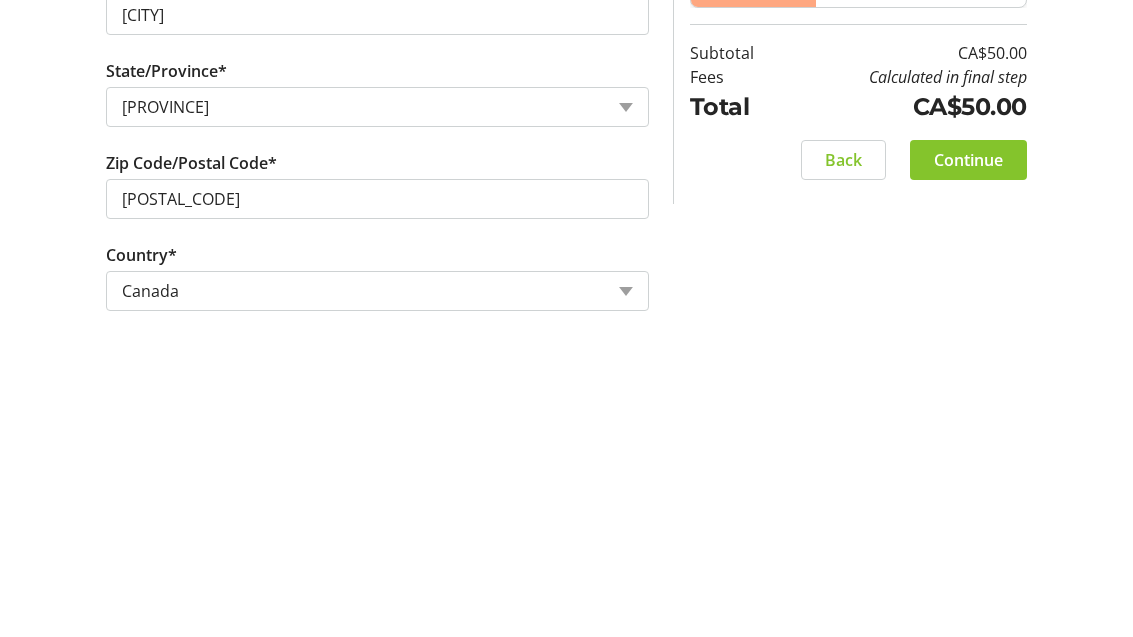type on "[NUMBER]" 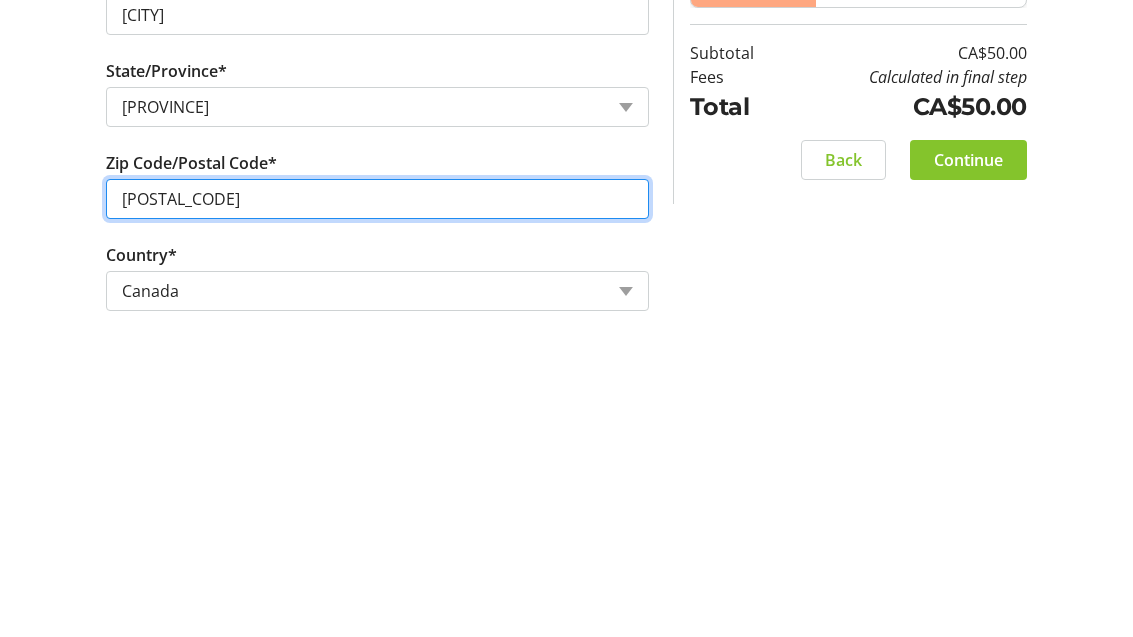 click on "[POSTAL_CODE]" at bounding box center (377, 506) 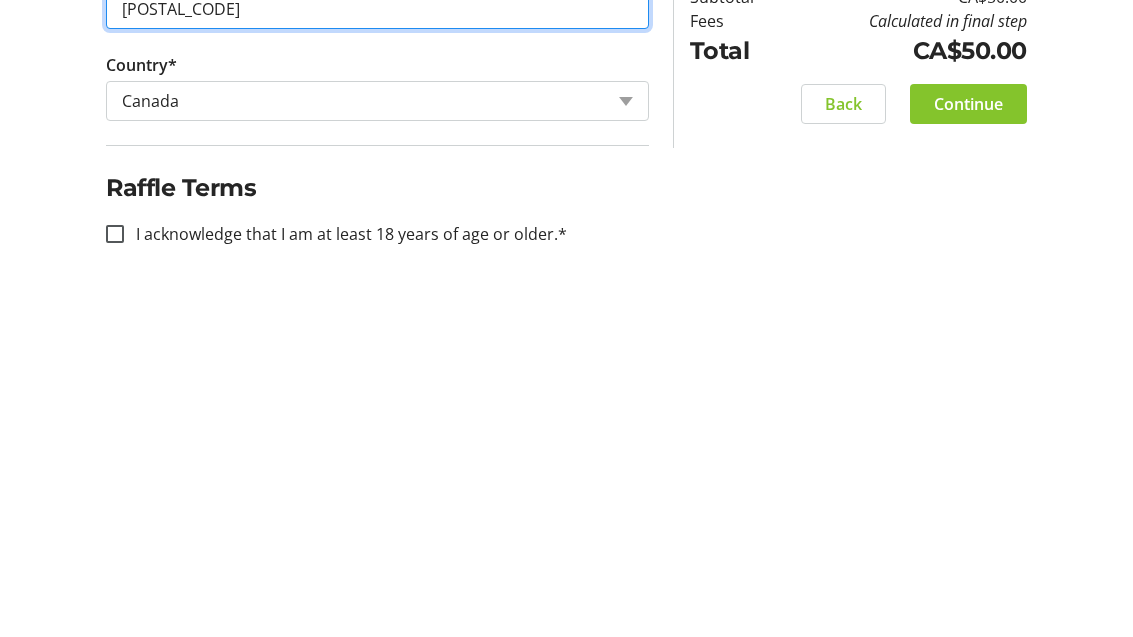 scroll, scrollTop: 1018, scrollLeft: 0, axis: vertical 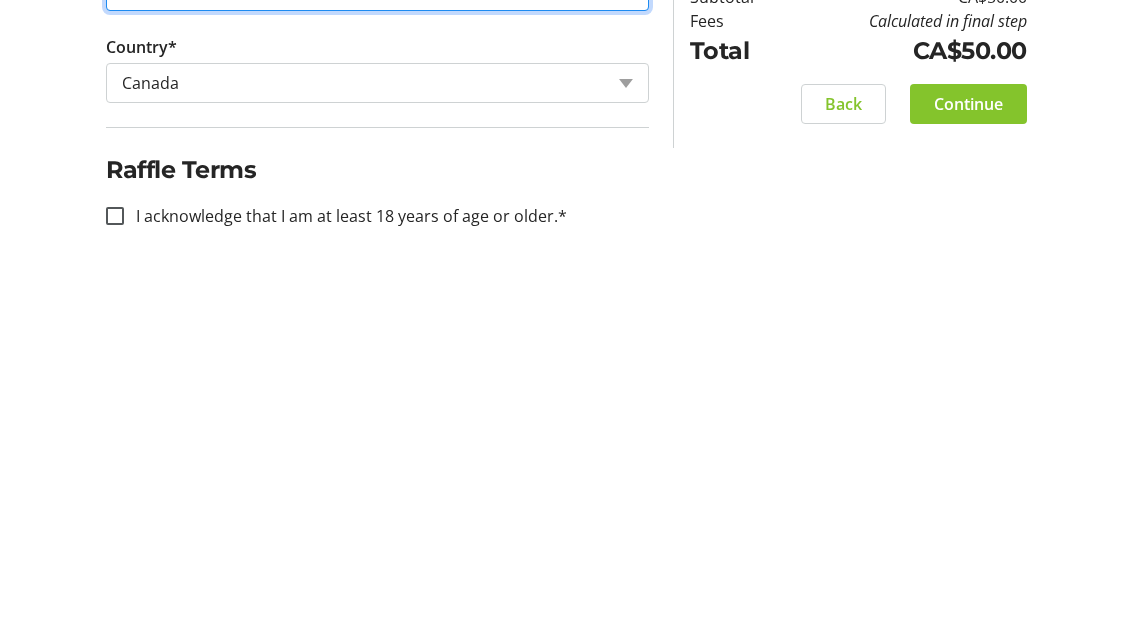 type on "[POSTAL_CODE]" 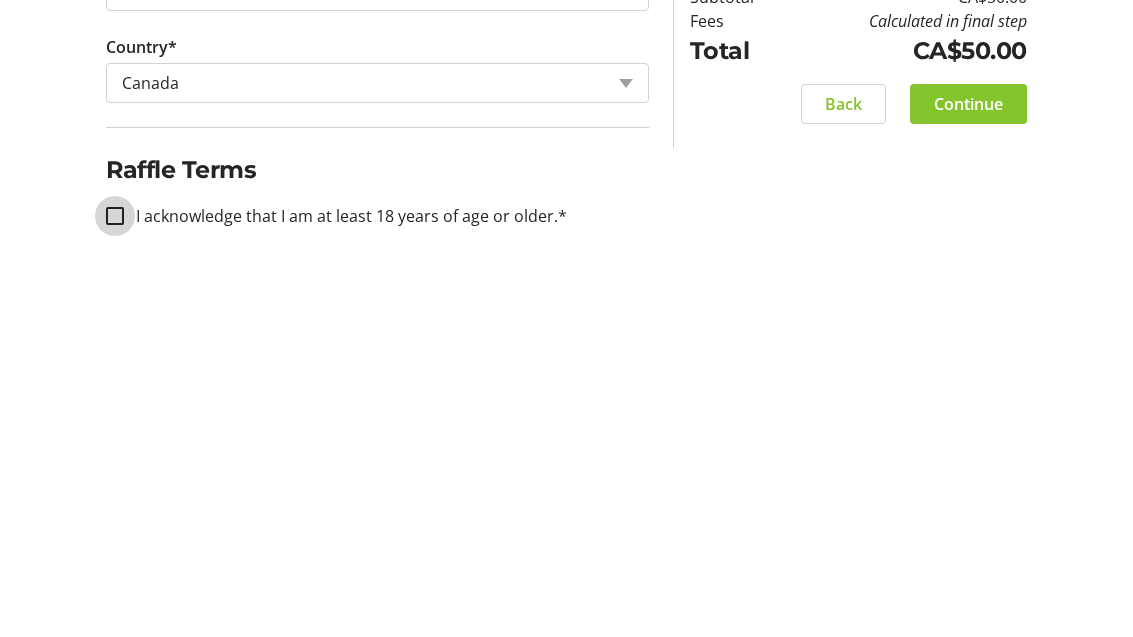 click on "I acknowledge that I am at least 18 years of age or older.*" at bounding box center (115, 579) 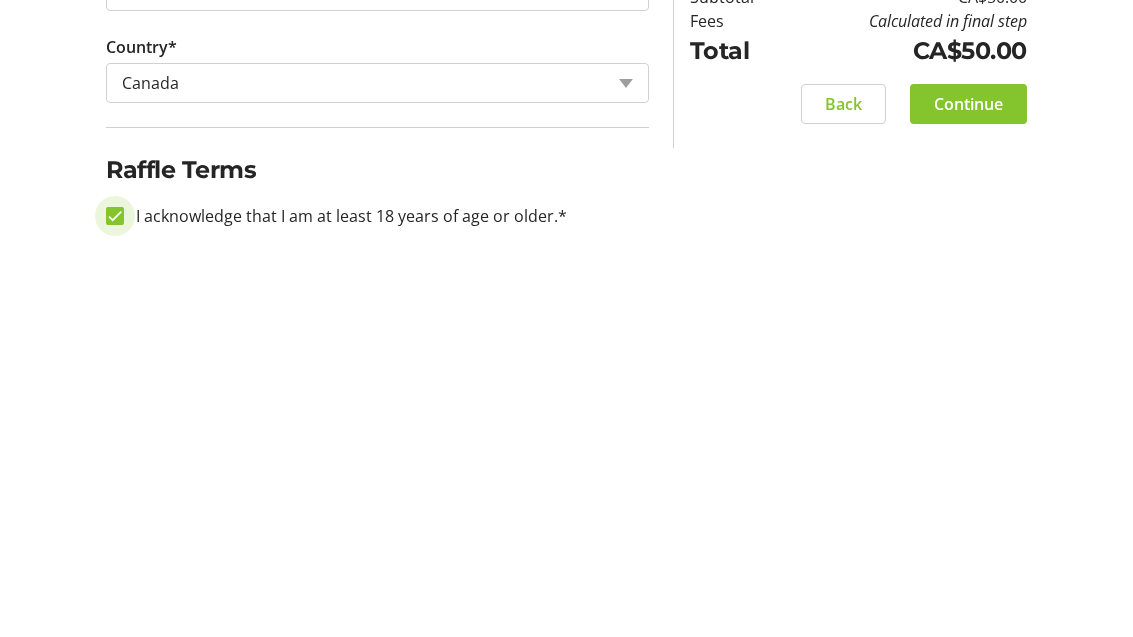 checkbox on "true" 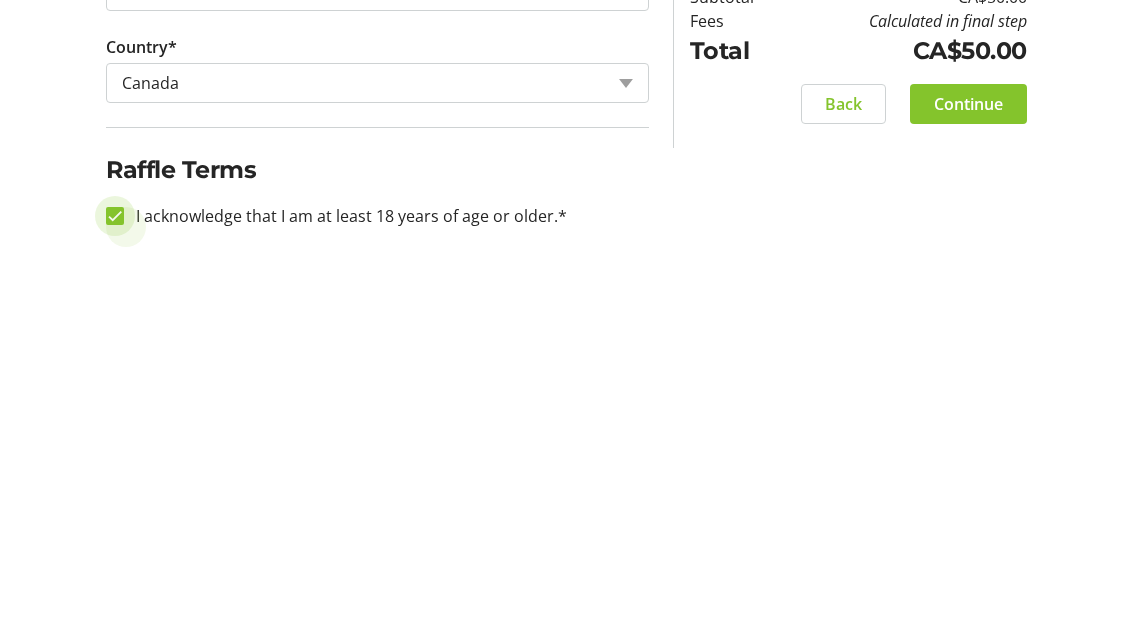 scroll, scrollTop: 953, scrollLeft: 0, axis: vertical 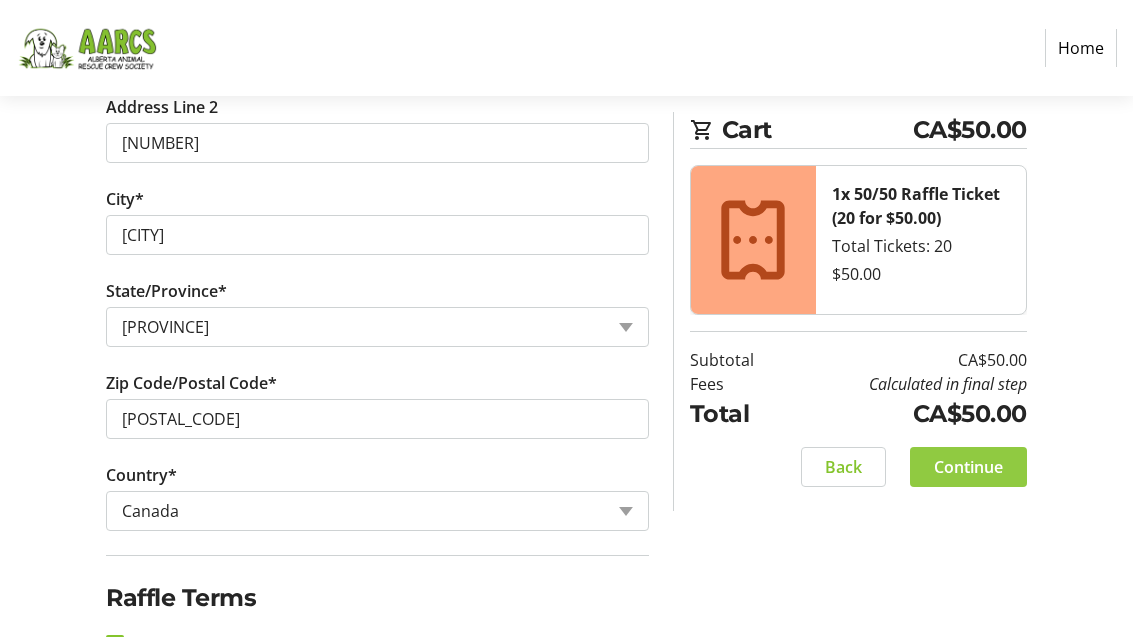 click on "Continue" 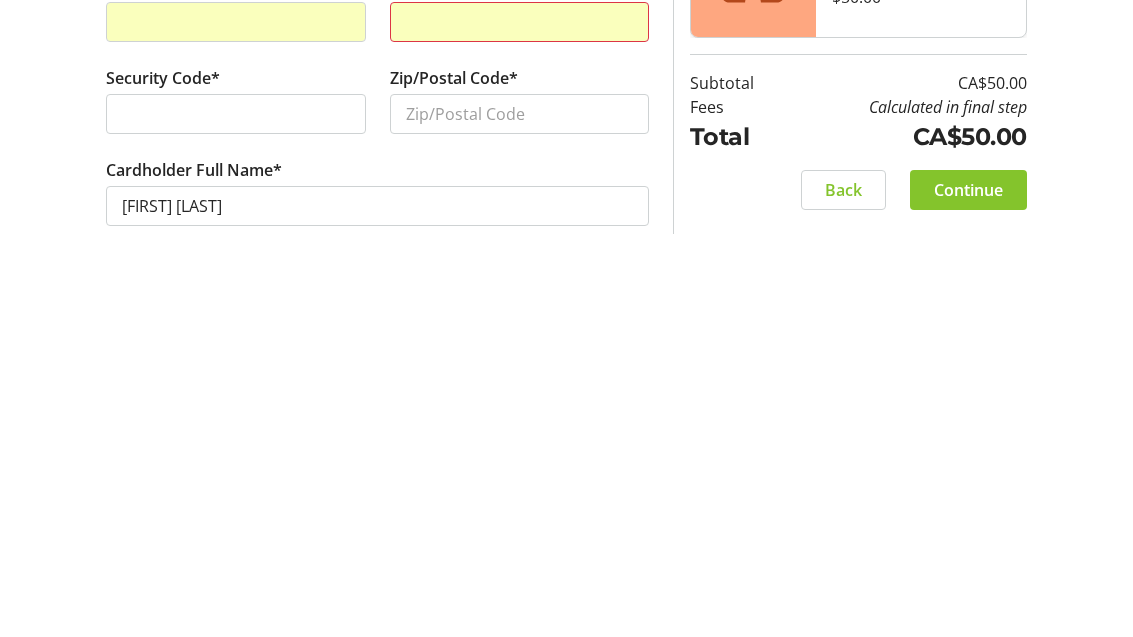 scroll, scrollTop: 0, scrollLeft: 0, axis: both 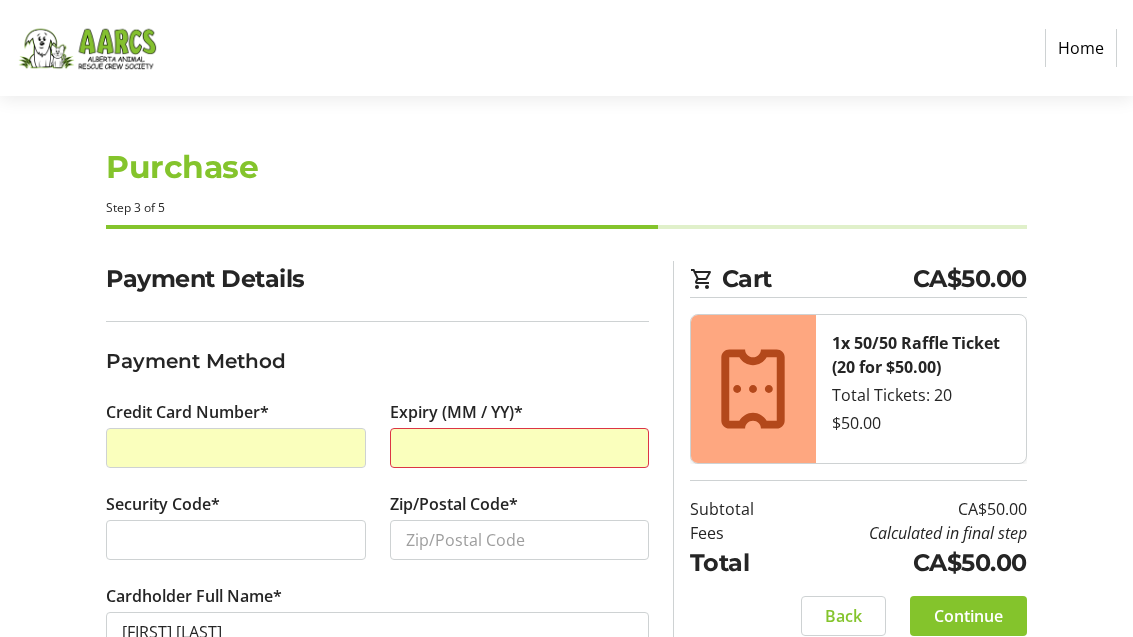 click on "Continue" 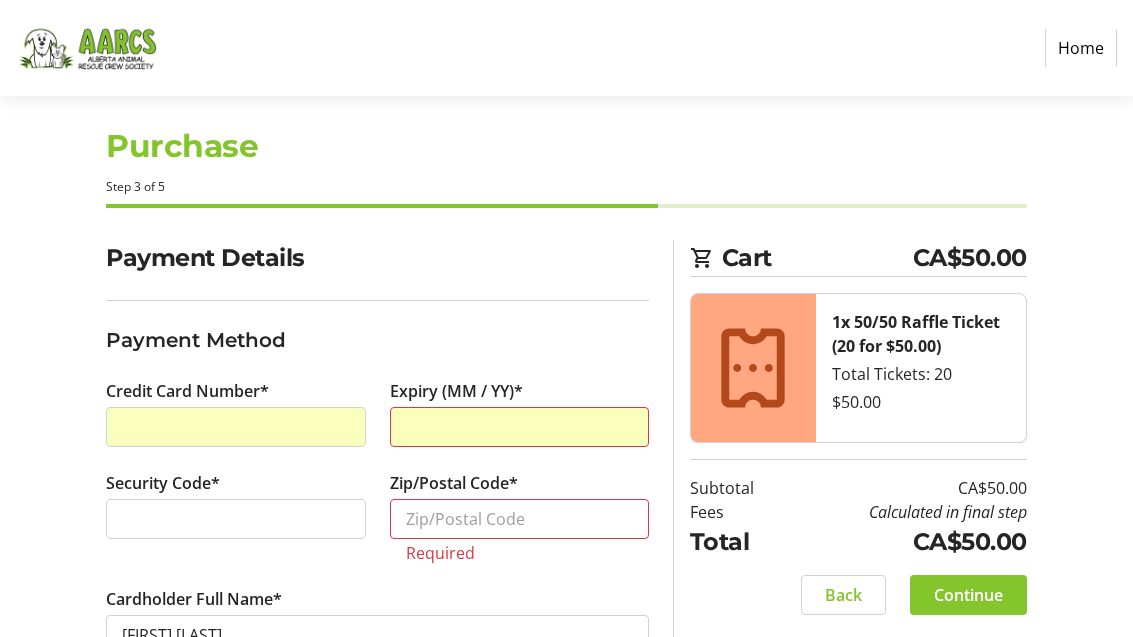 scroll, scrollTop: 21, scrollLeft: 0, axis: vertical 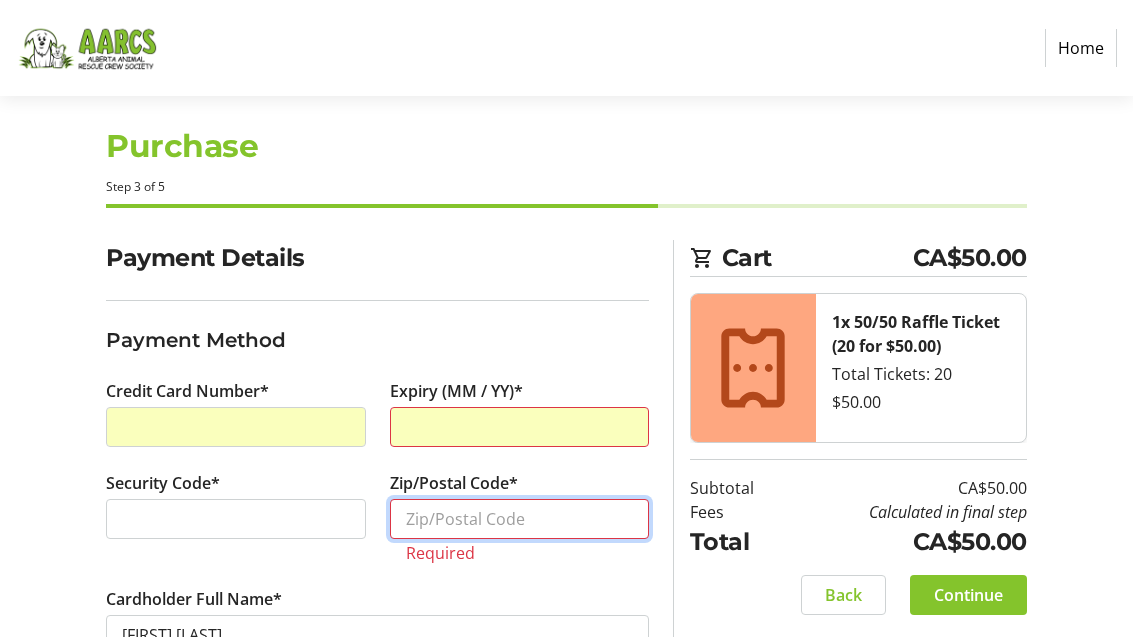 click on "Zip/Postal Code*" at bounding box center [519, 519] 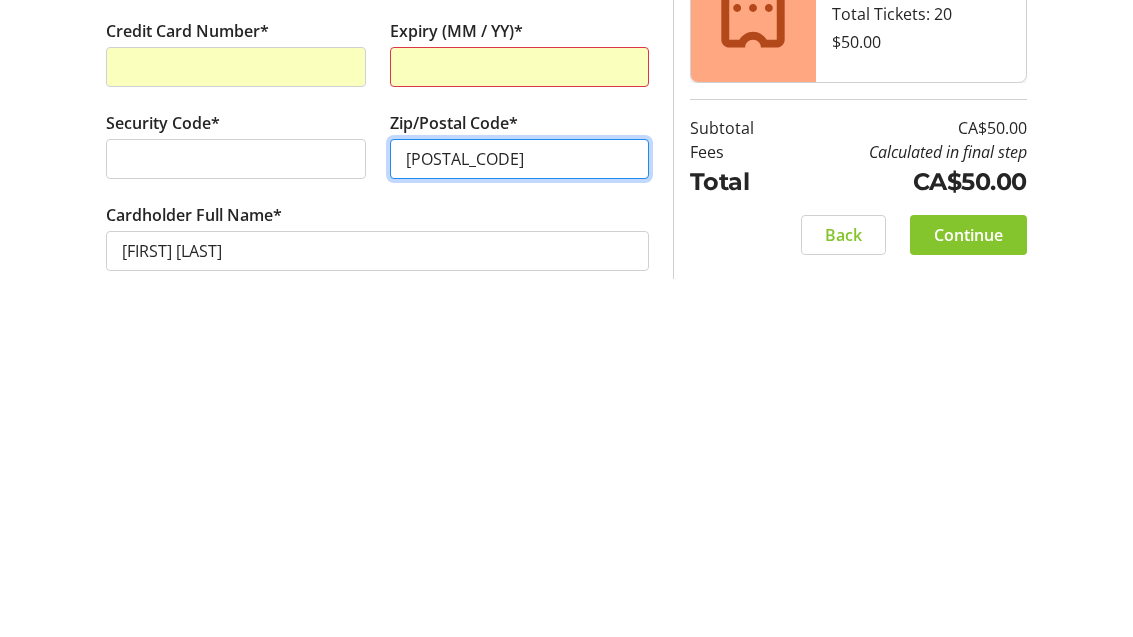 type on "[POSTAL_CODE]" 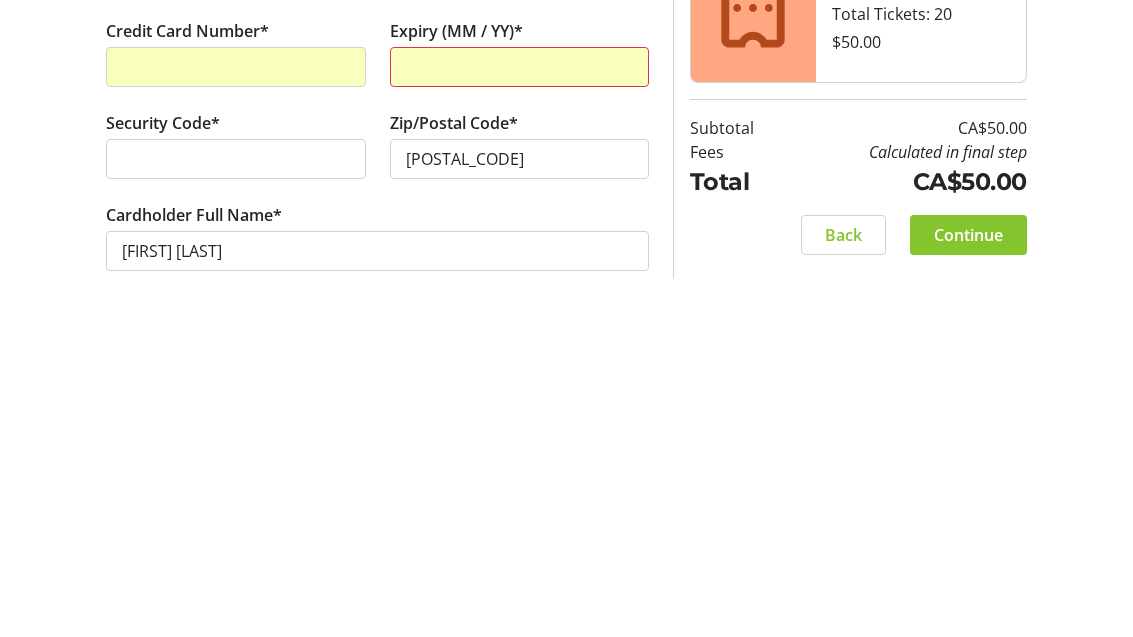 click on "Continue" 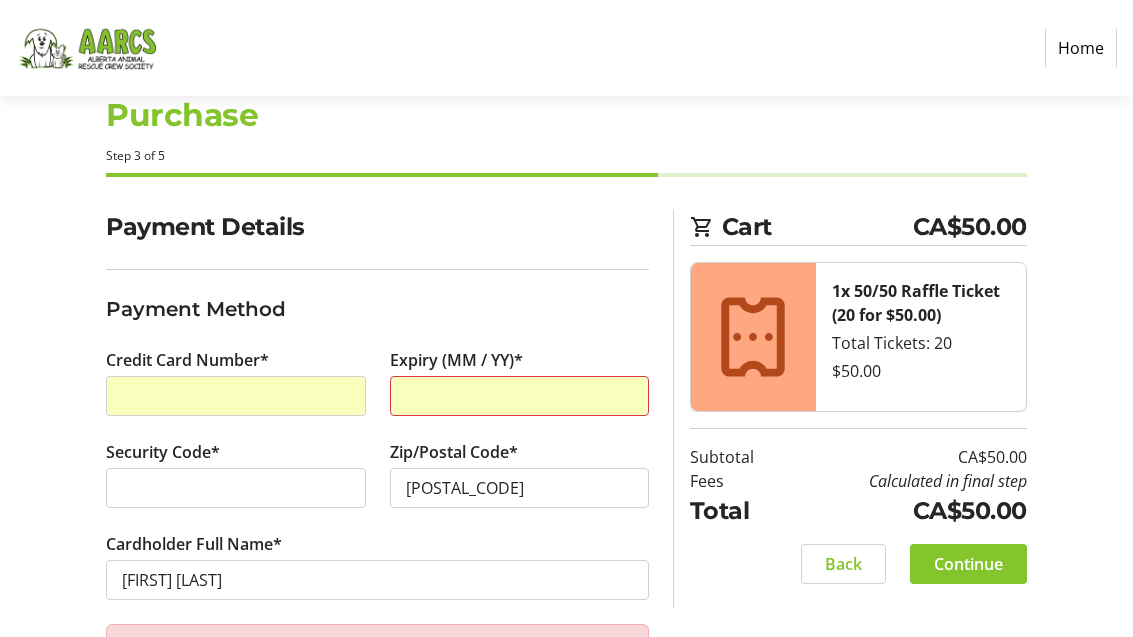 scroll, scrollTop: 71, scrollLeft: 0, axis: vertical 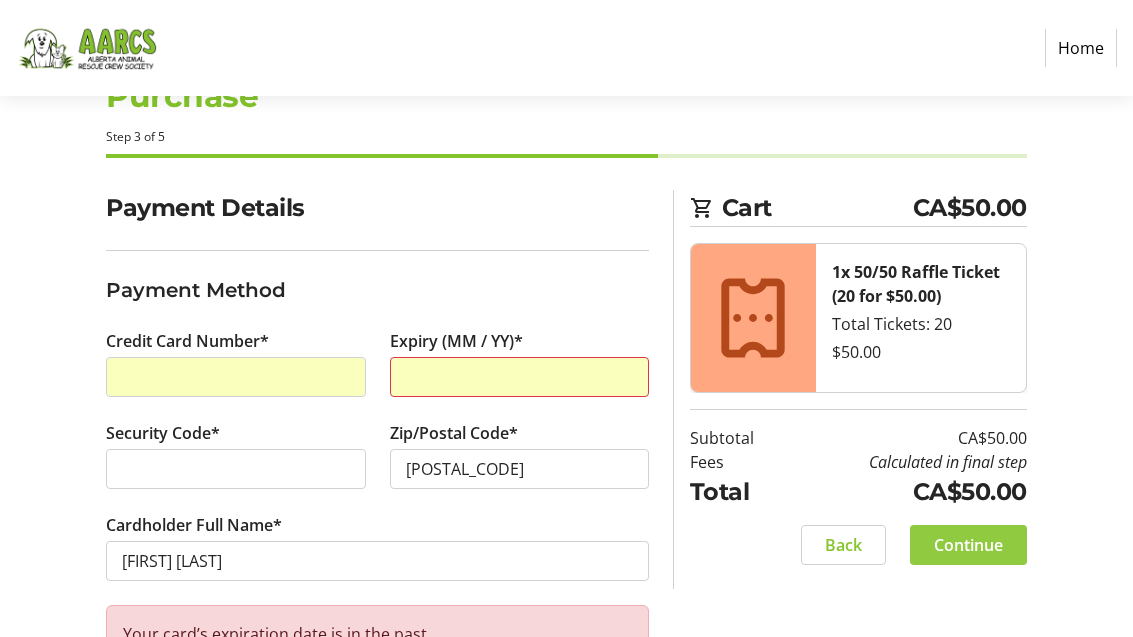 click on "Continue" 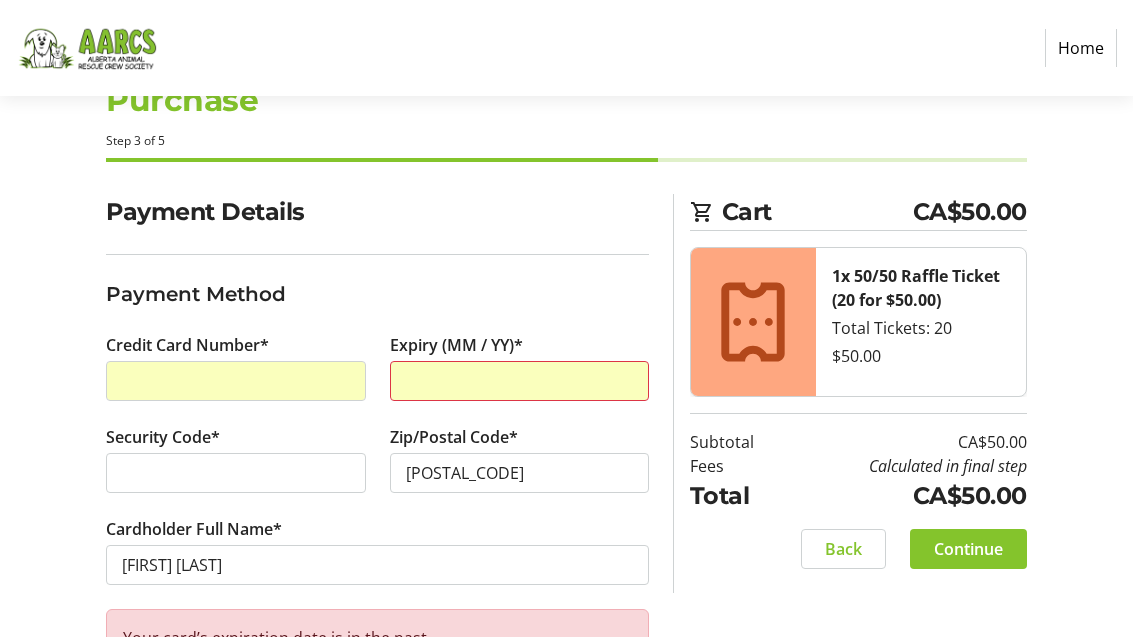 scroll, scrollTop: 71, scrollLeft: 0, axis: vertical 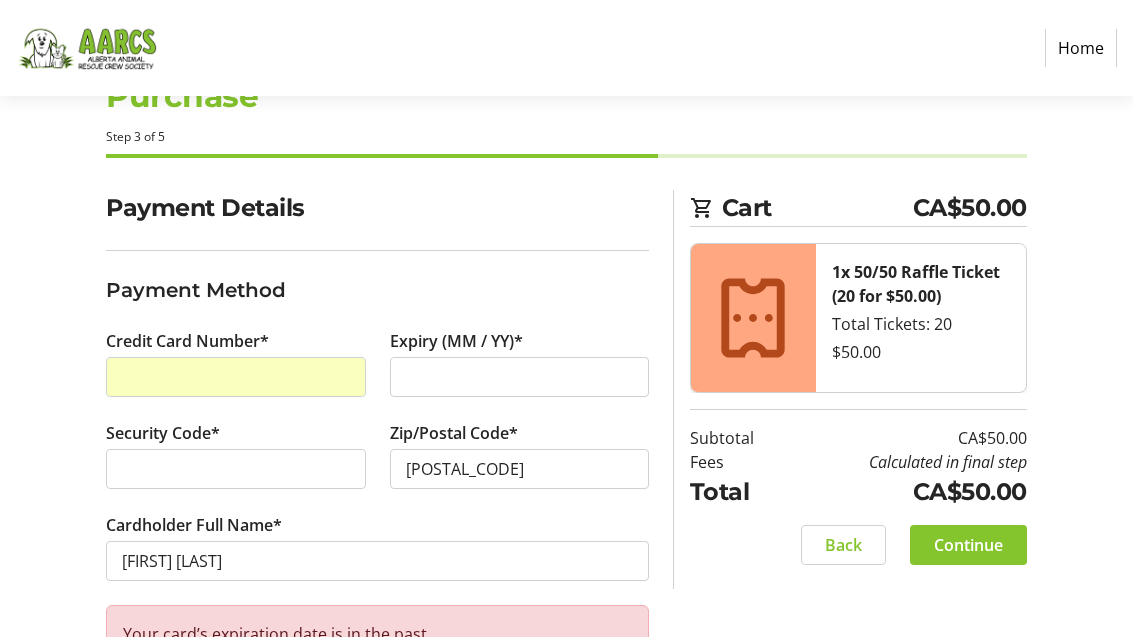 click on "Continue" 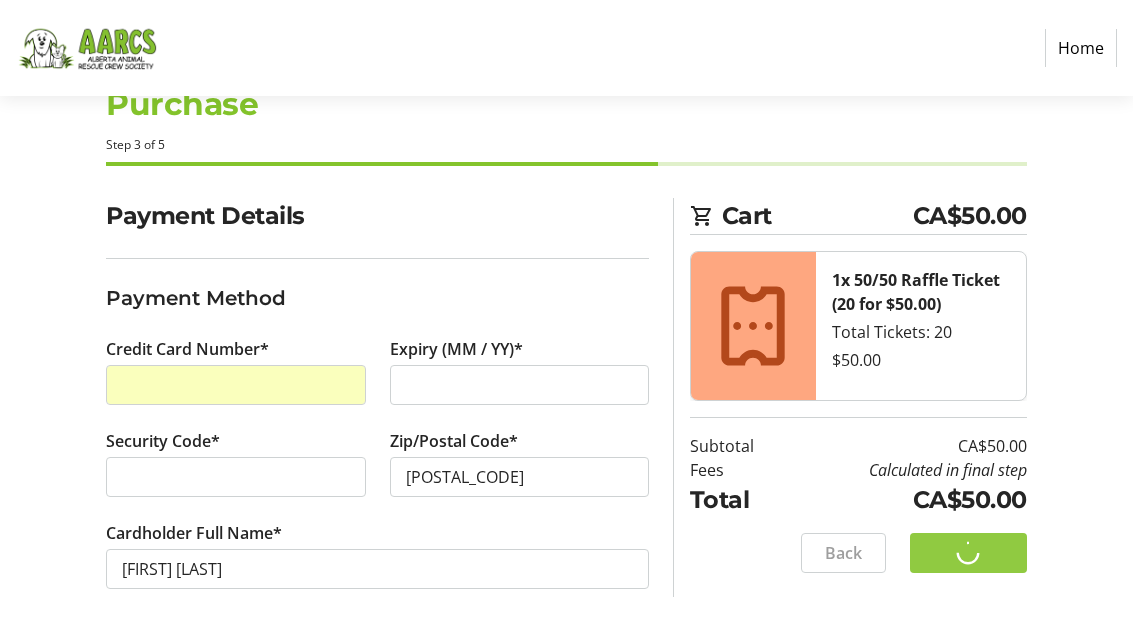 scroll, scrollTop: 0, scrollLeft: 0, axis: both 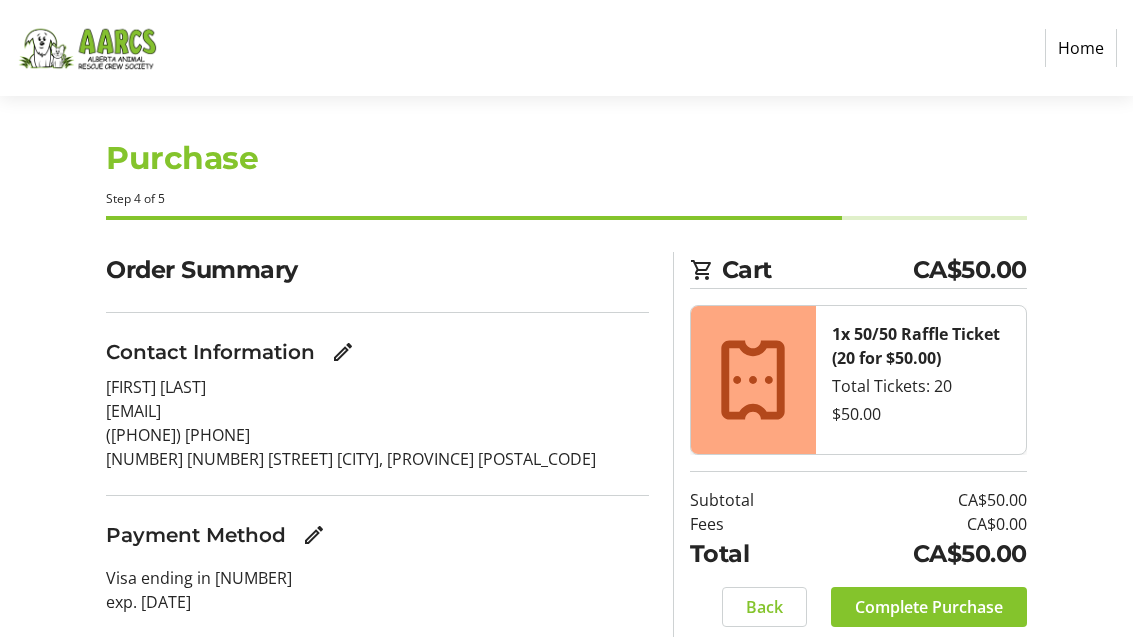 click on "Complete Purchase" 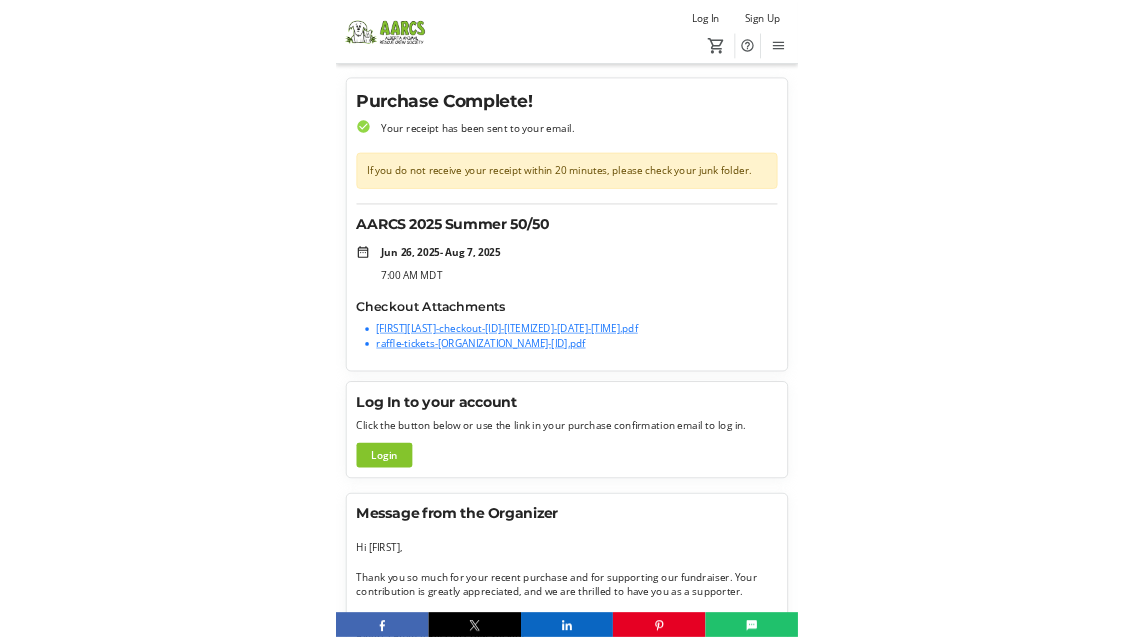 scroll, scrollTop: 76, scrollLeft: 0, axis: vertical 